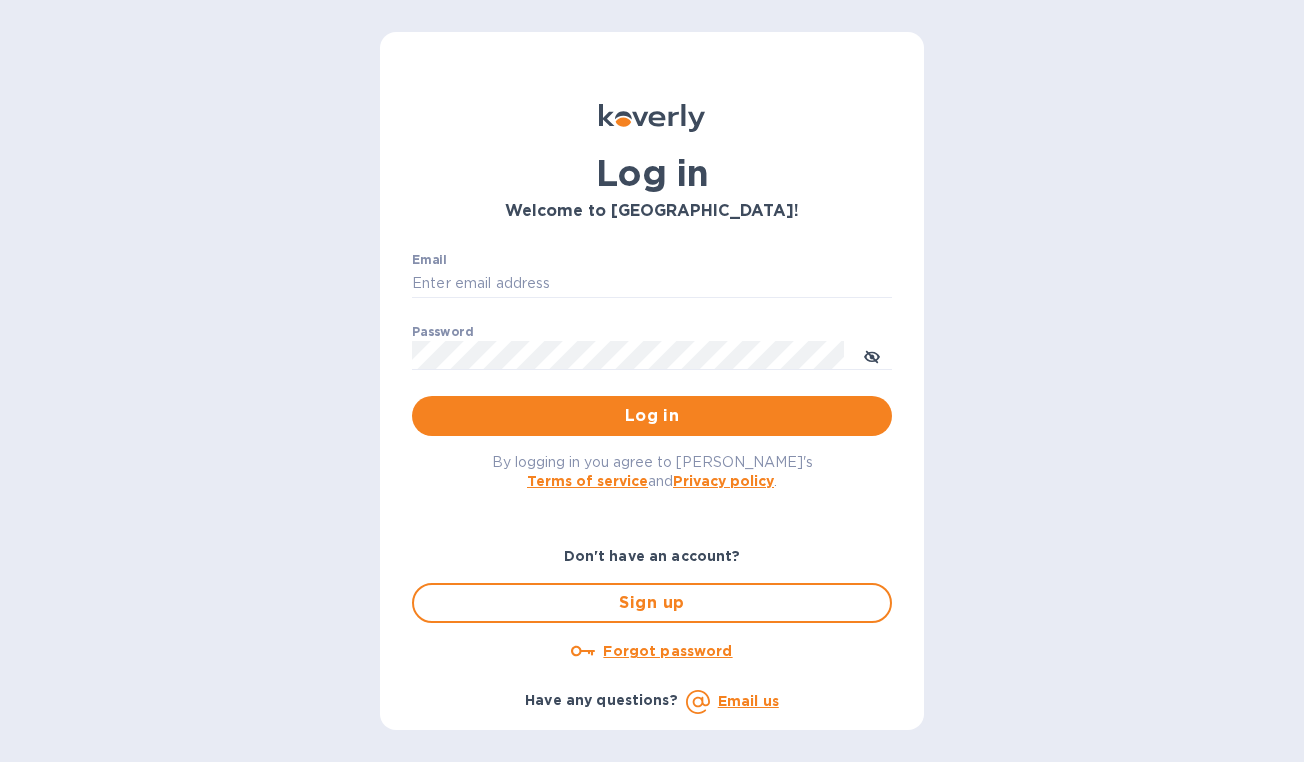scroll, scrollTop: 0, scrollLeft: 0, axis: both 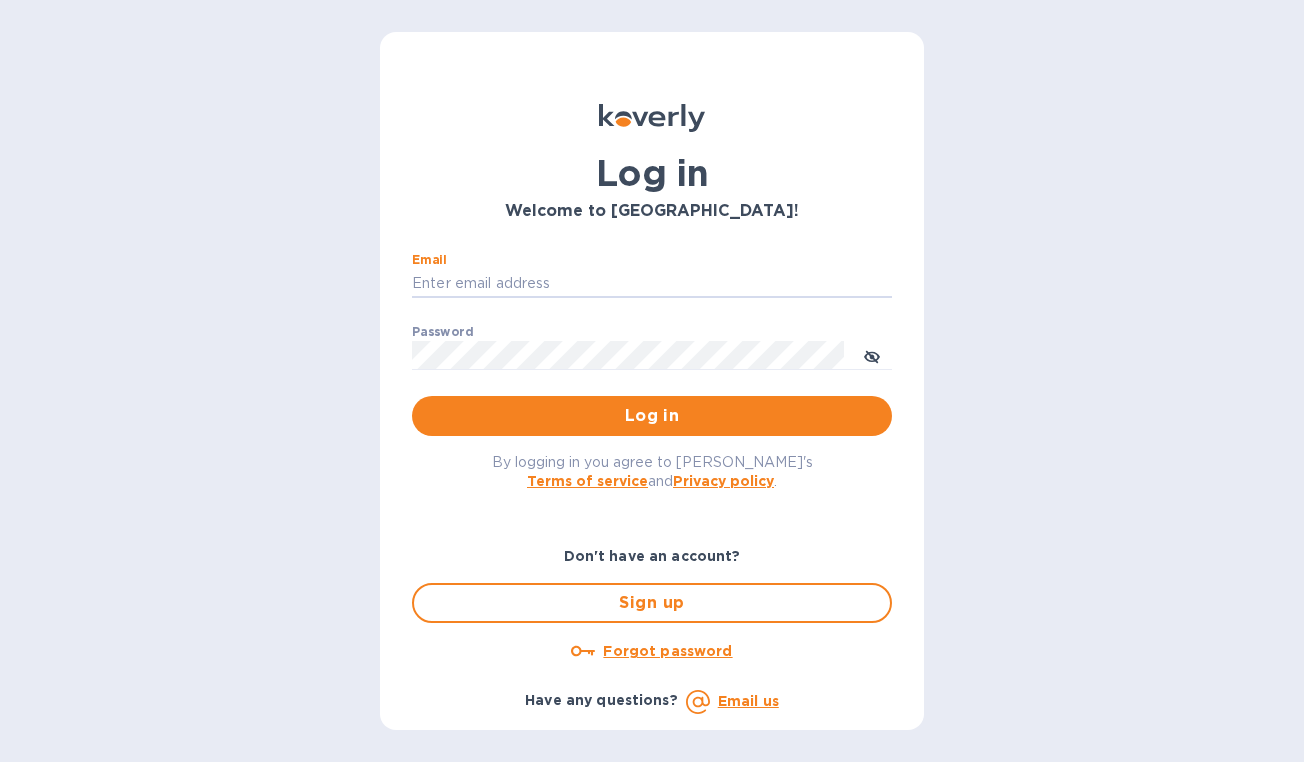 type on "[PERSON_NAME][EMAIL_ADDRESS][DOMAIN_NAME]" 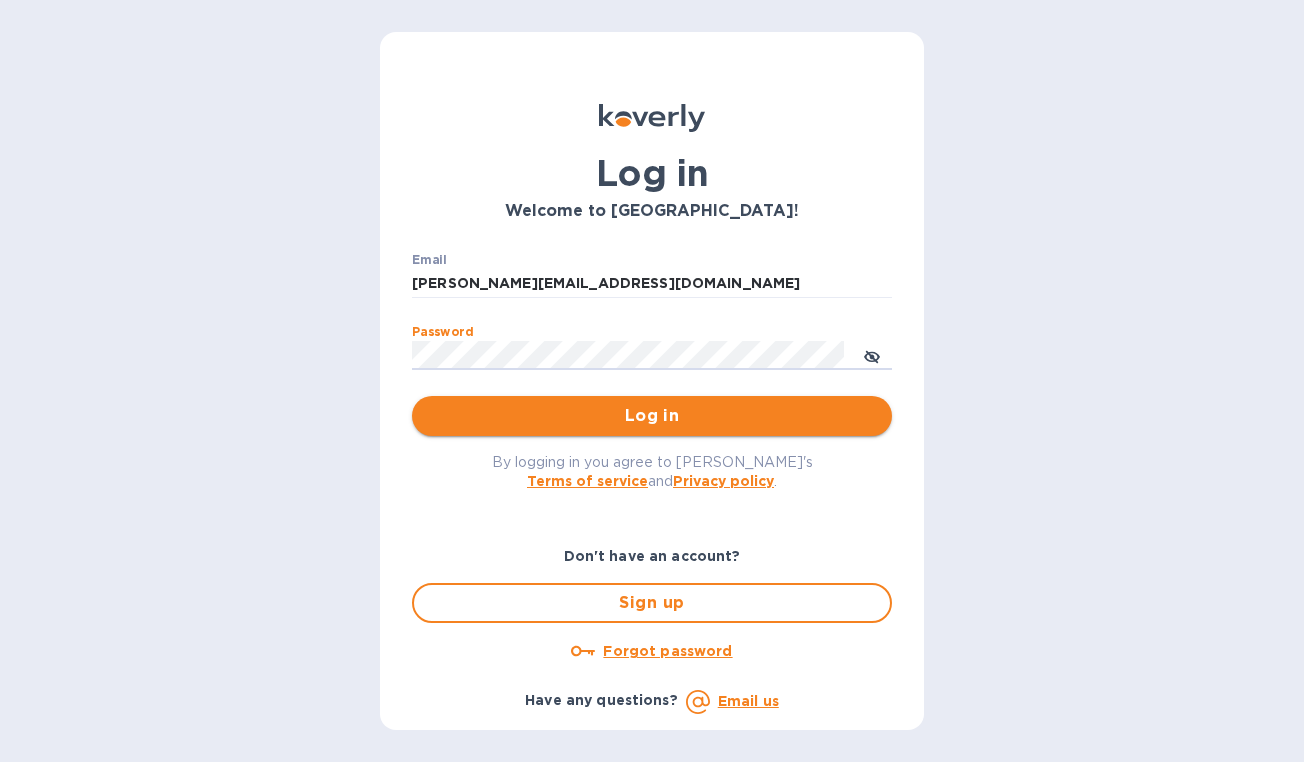 click on "Log in" at bounding box center (652, 416) 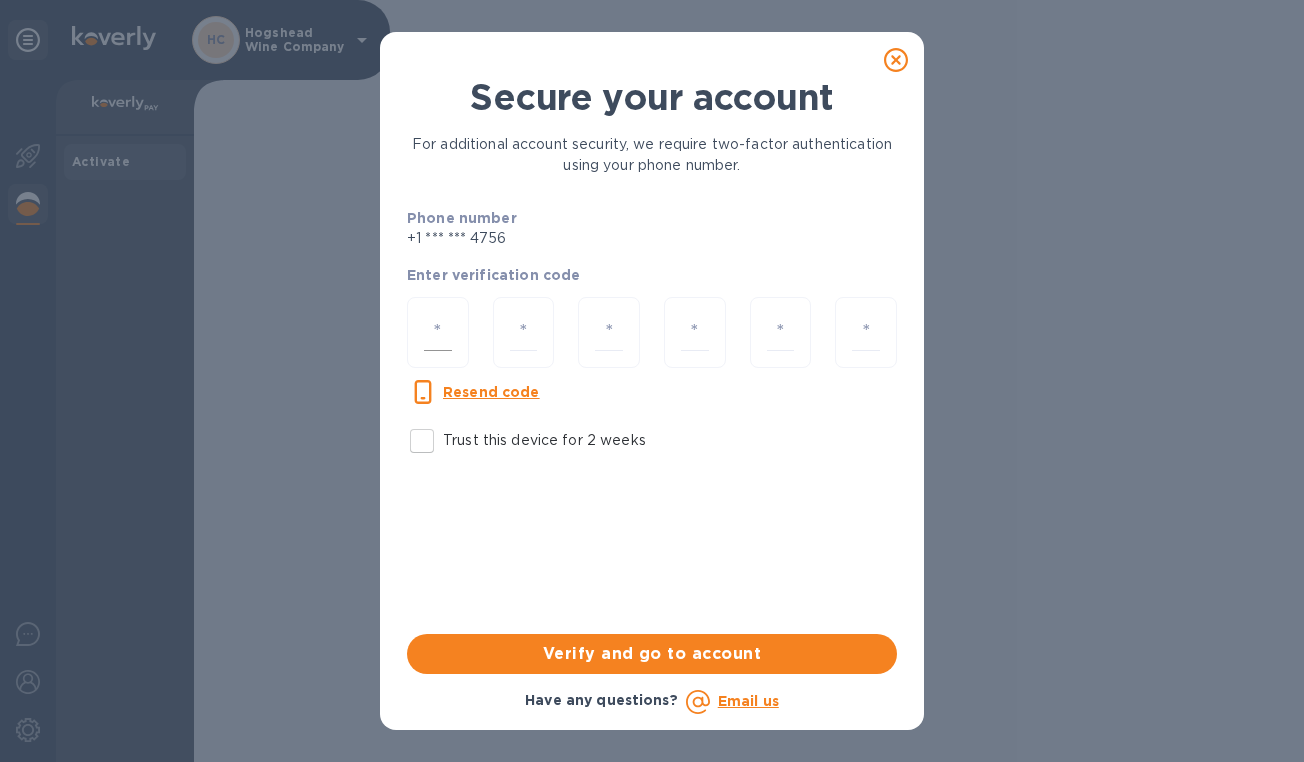 click 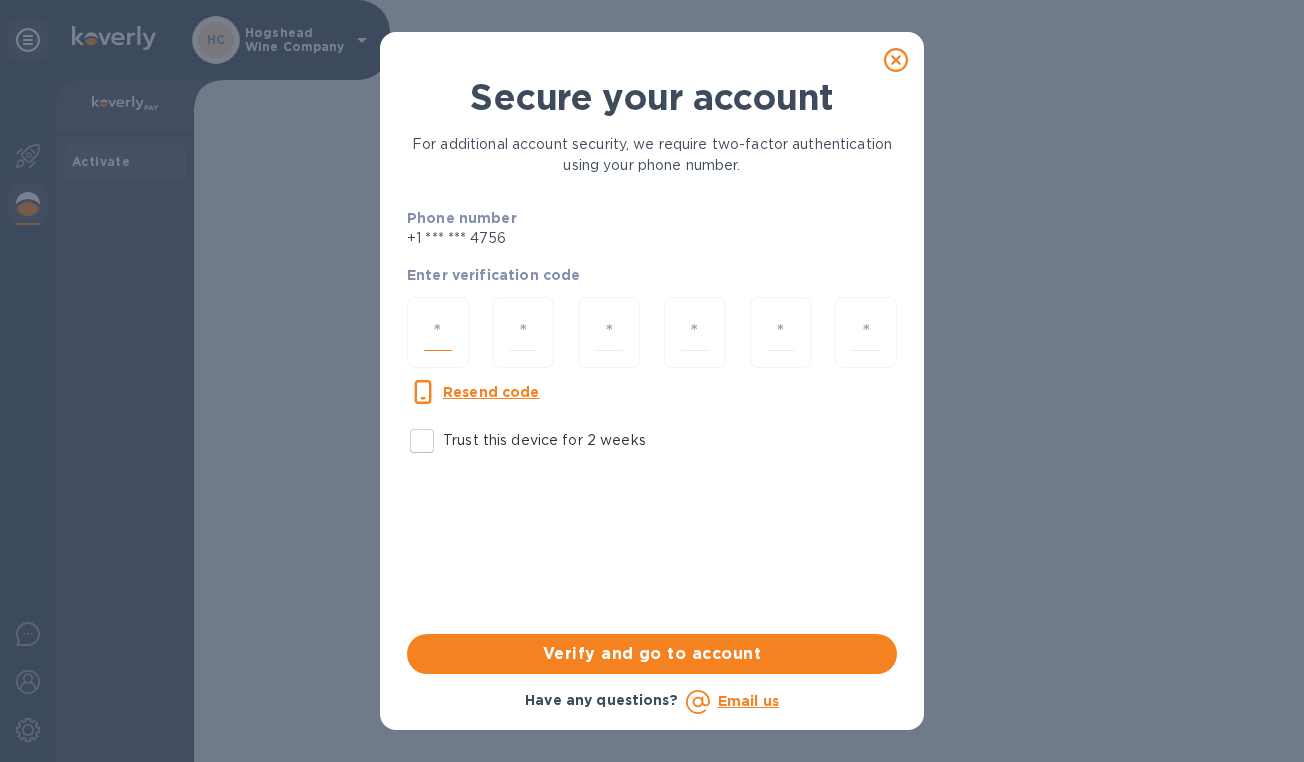 type on "8" 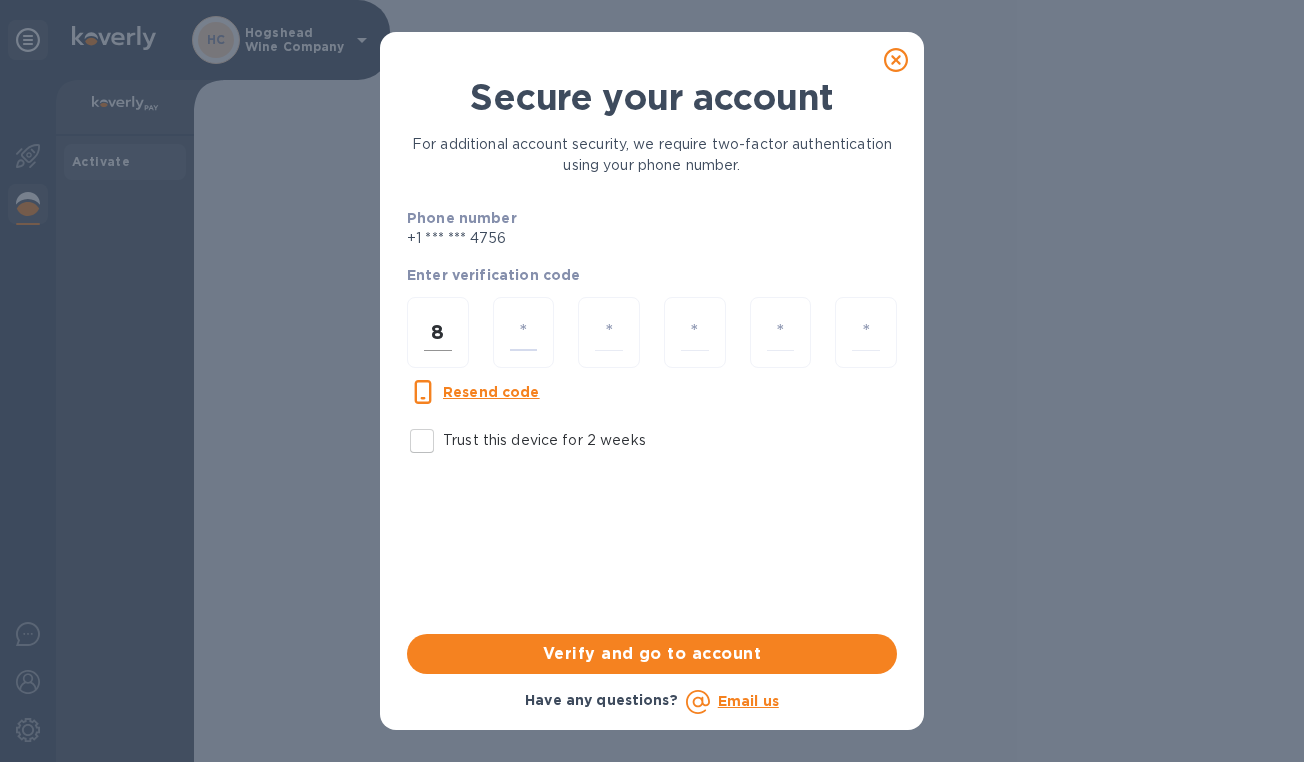 type on "5" 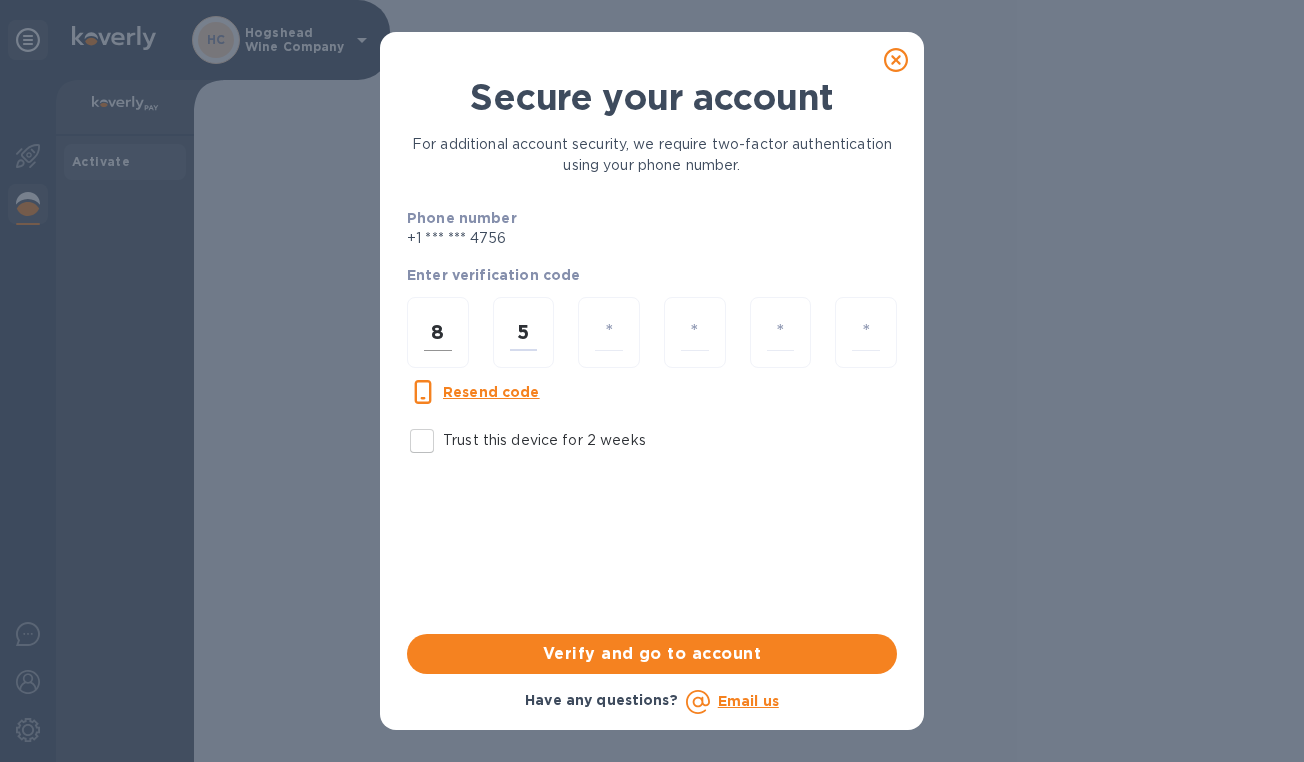 type on "5" 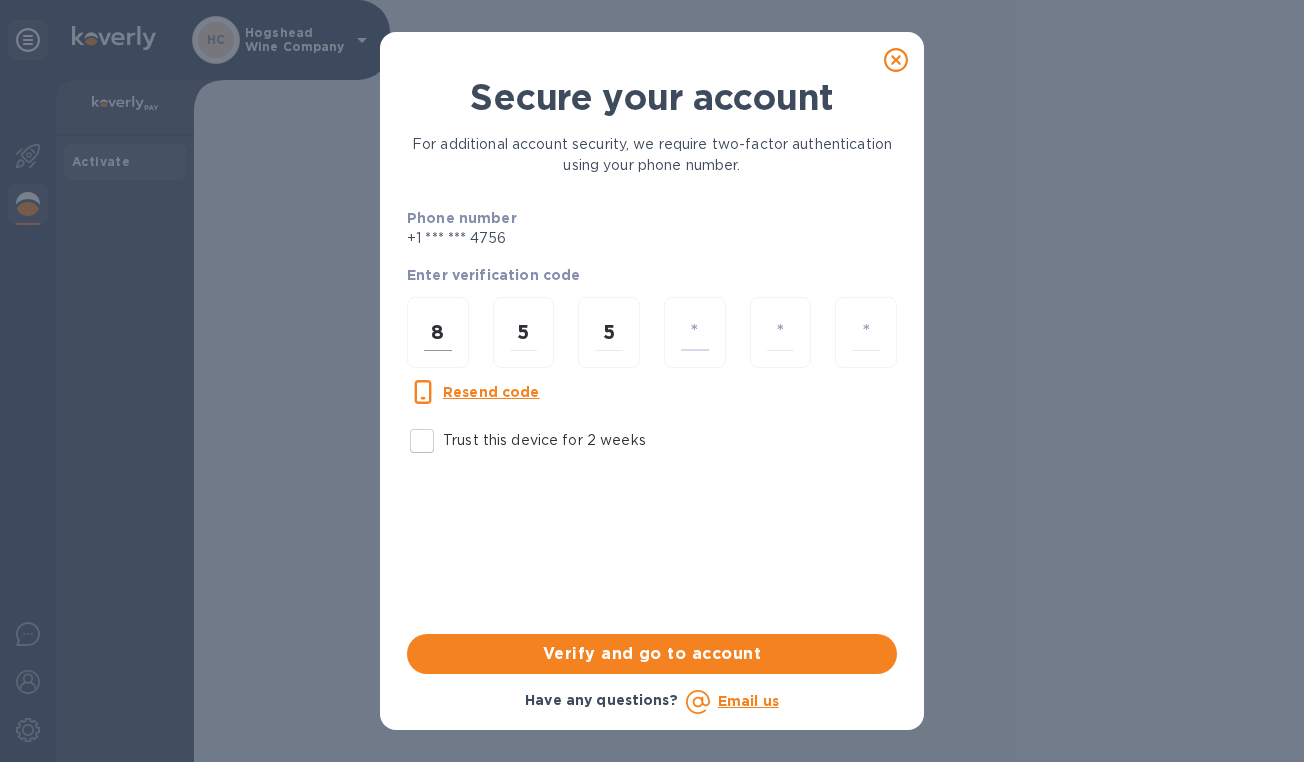 type on "4" 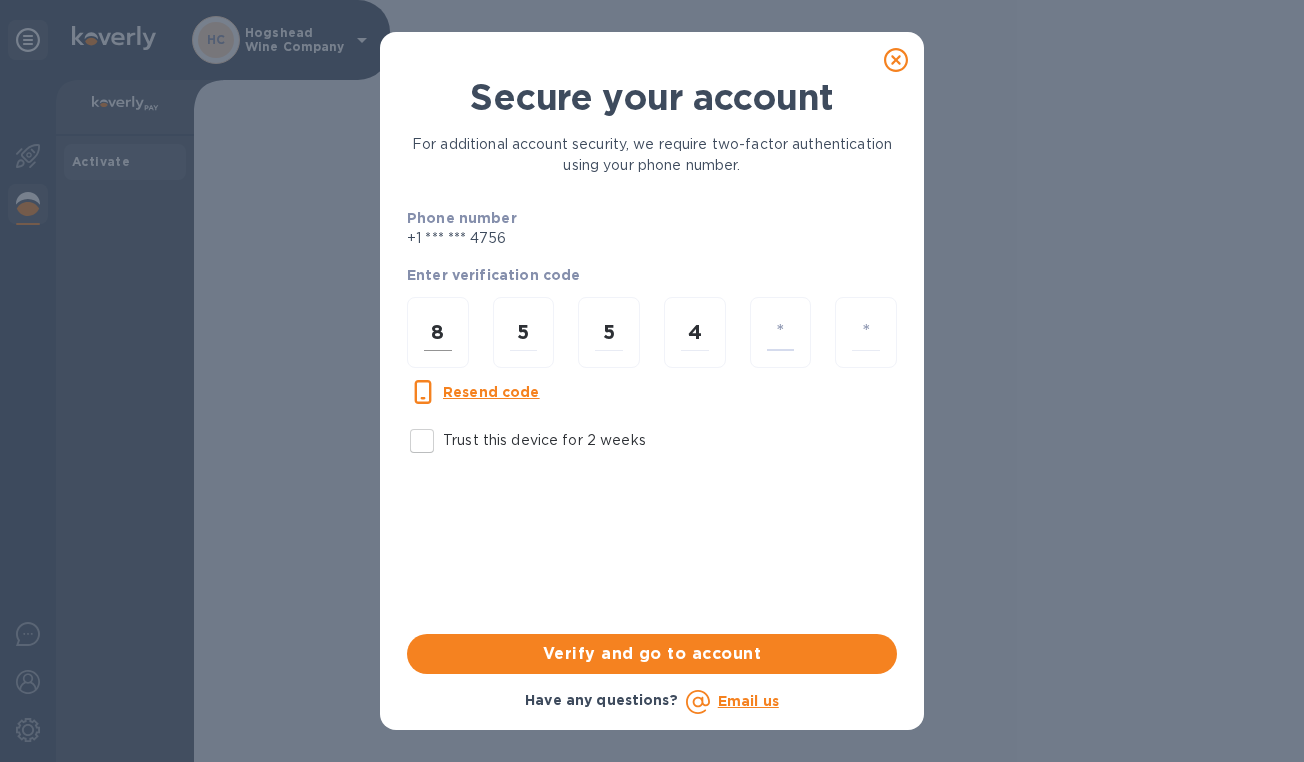 type on "1" 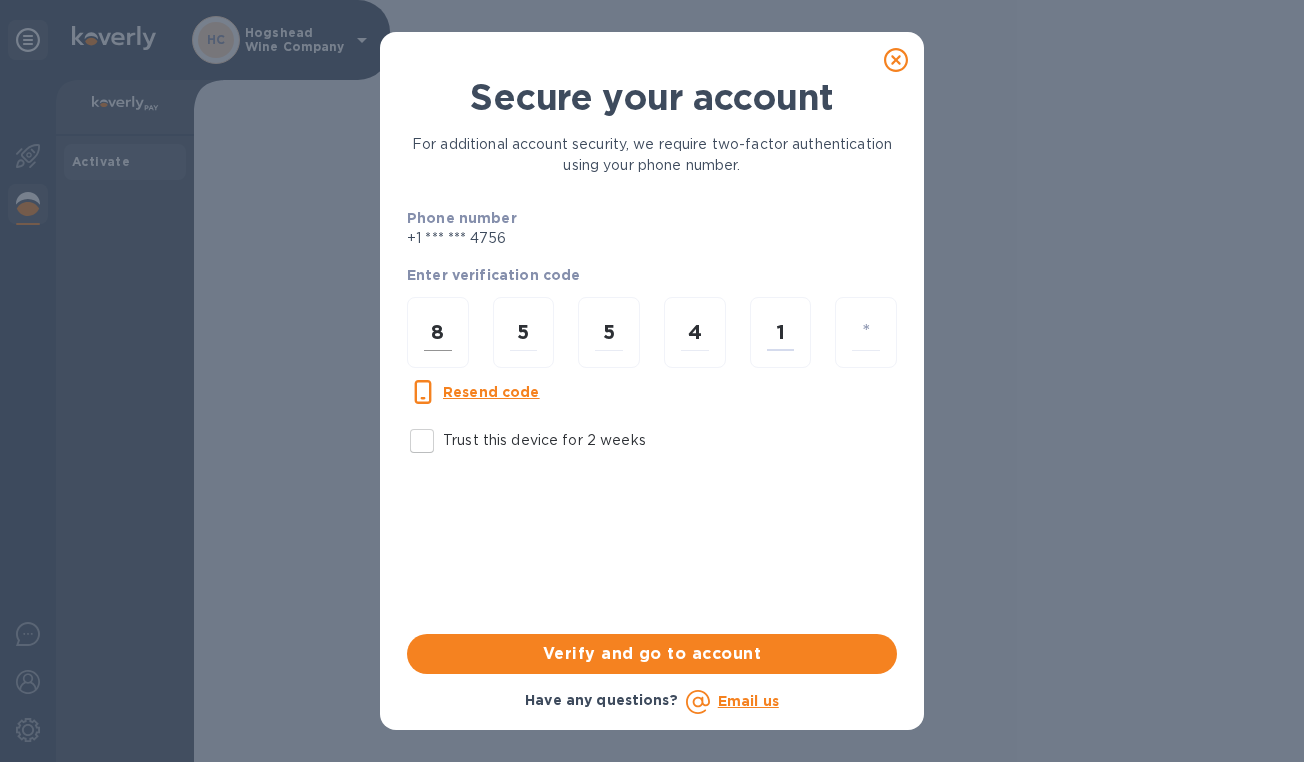 type on "6" 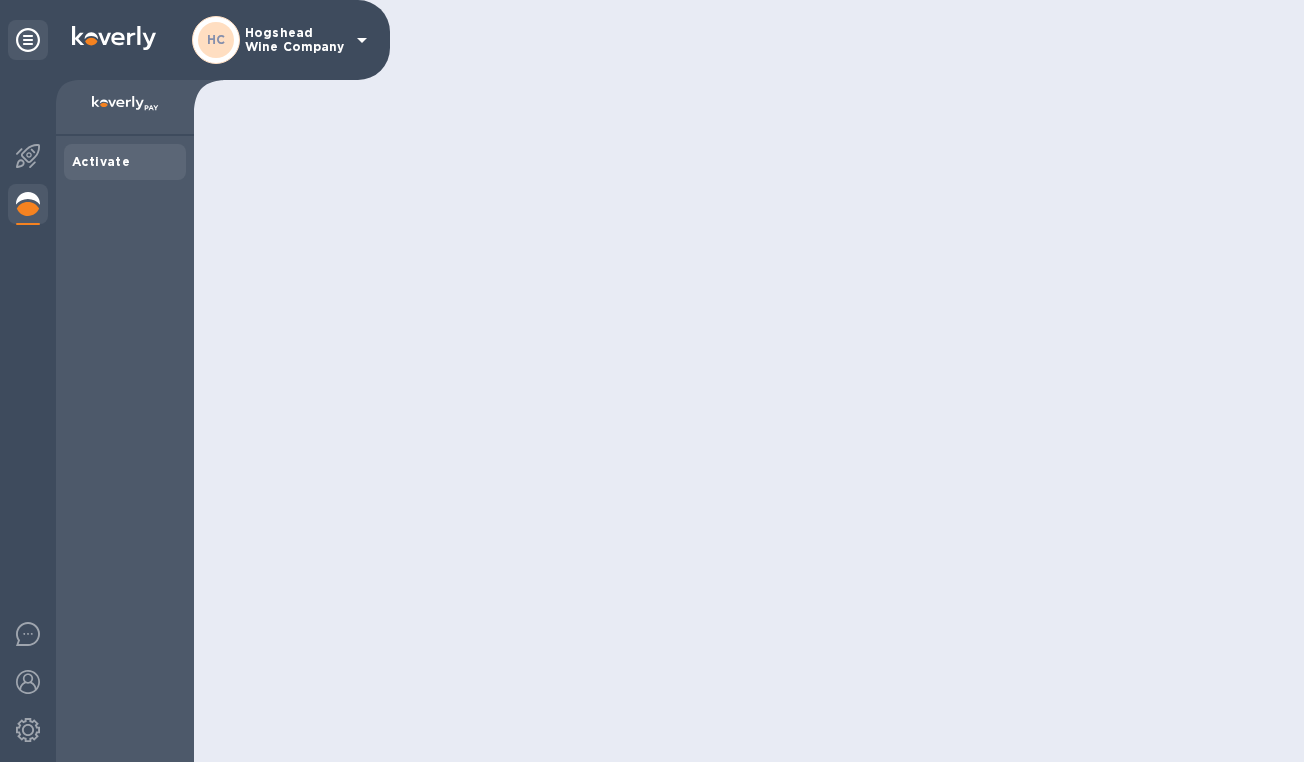 scroll, scrollTop: 0, scrollLeft: 0, axis: both 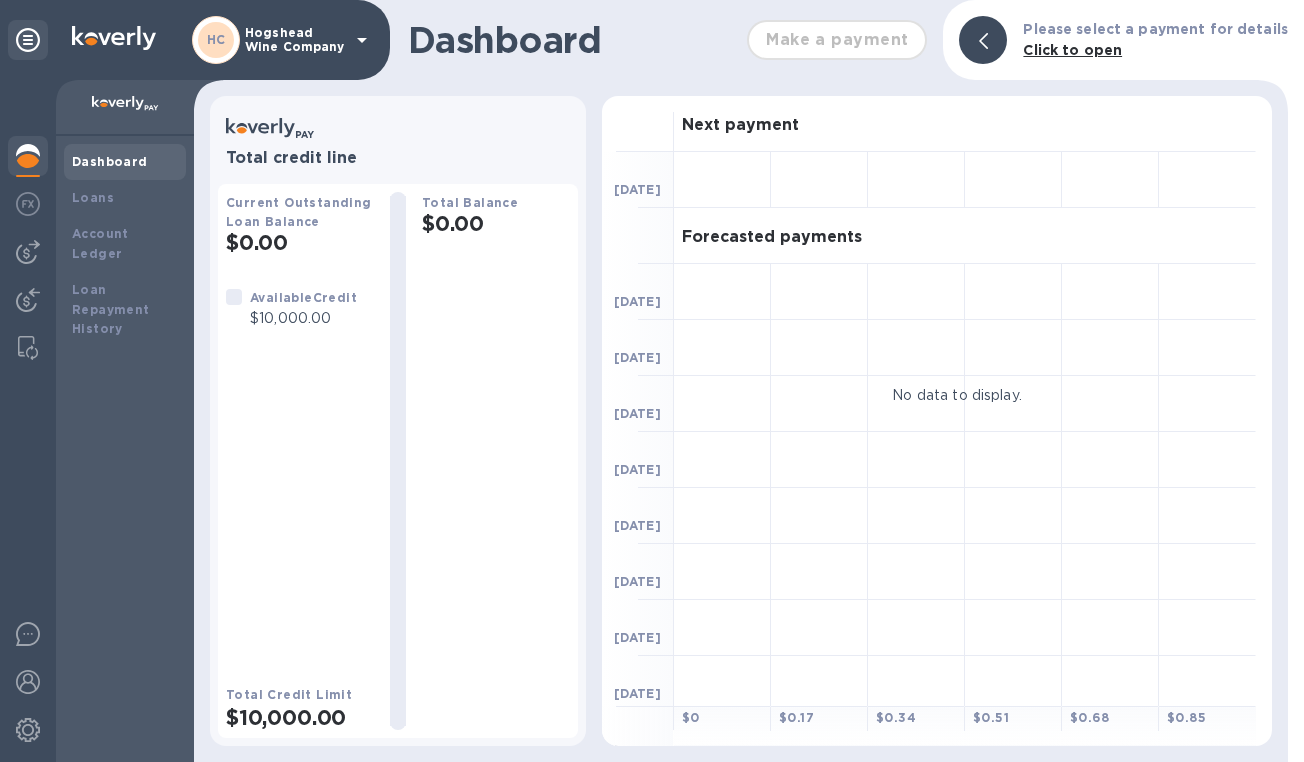 click on "Dashboard" at bounding box center (110, 161) 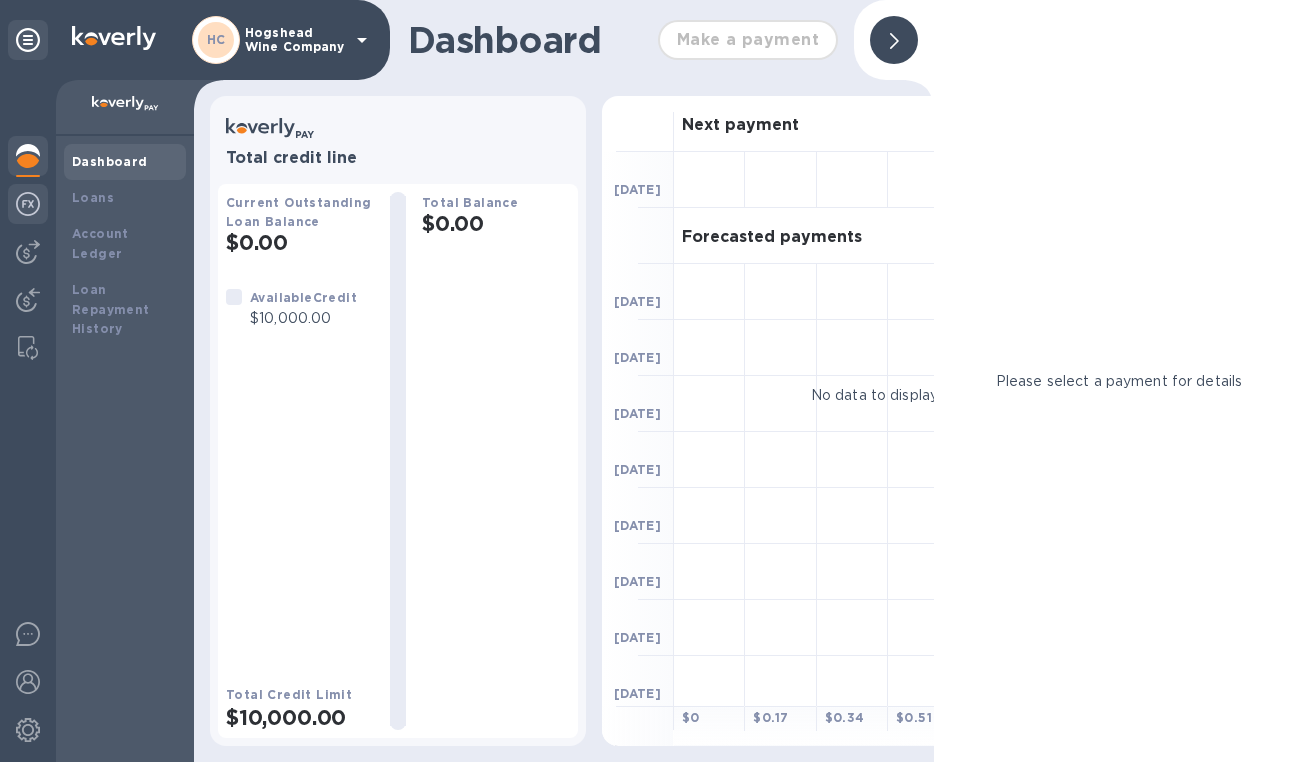 click at bounding box center [28, 204] 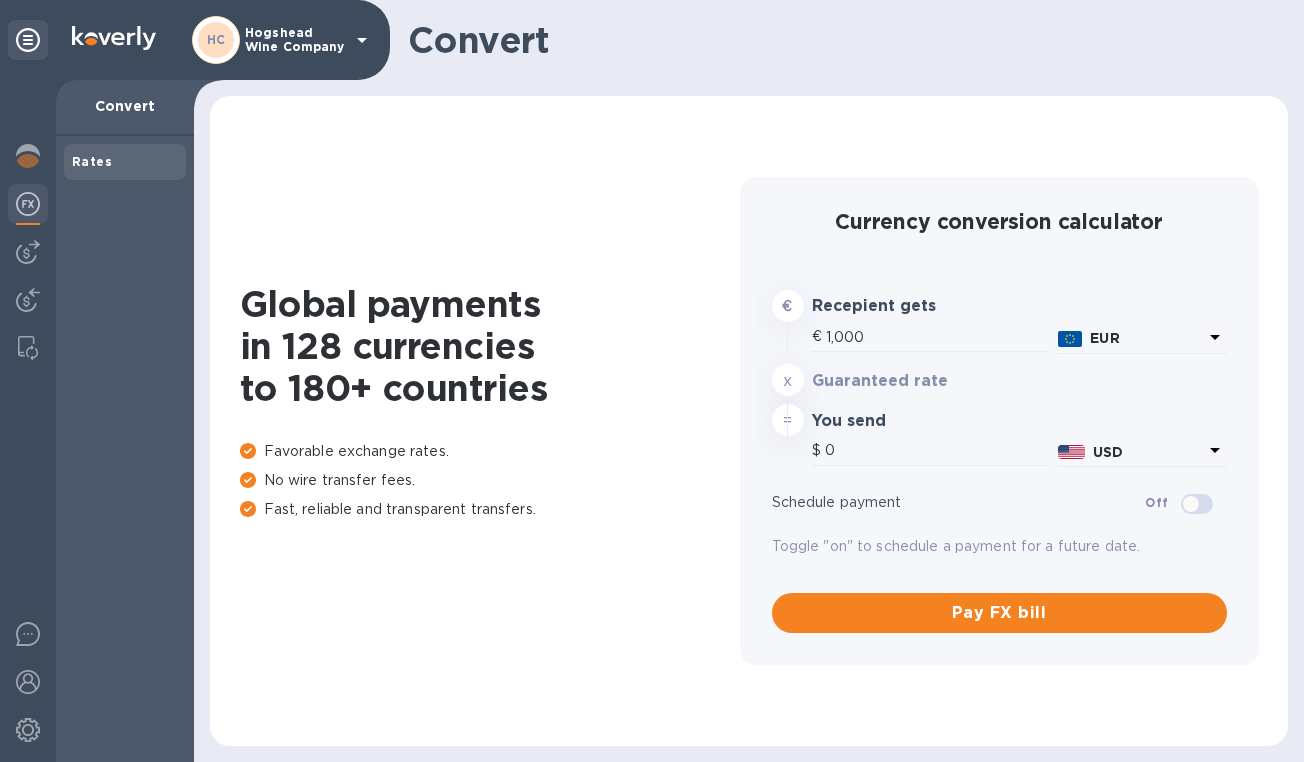 type on "1,166.81" 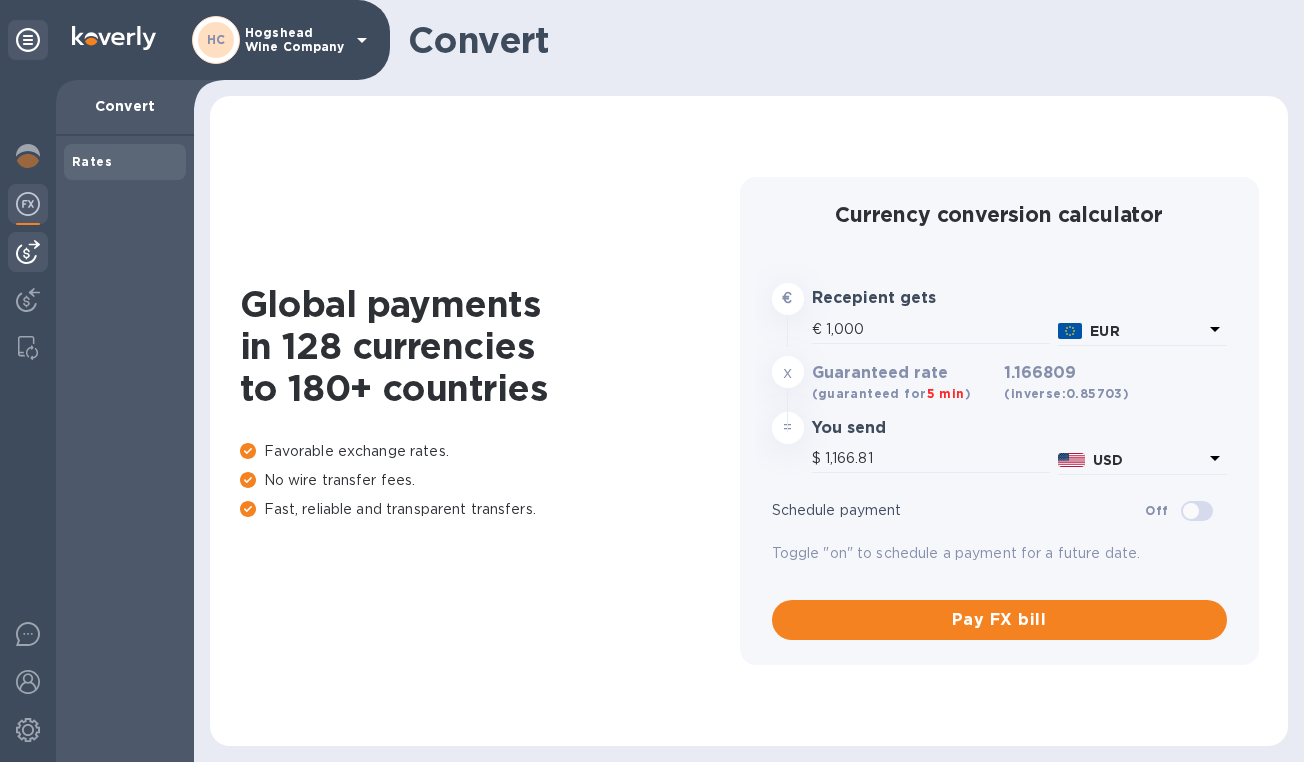 click at bounding box center [28, 252] 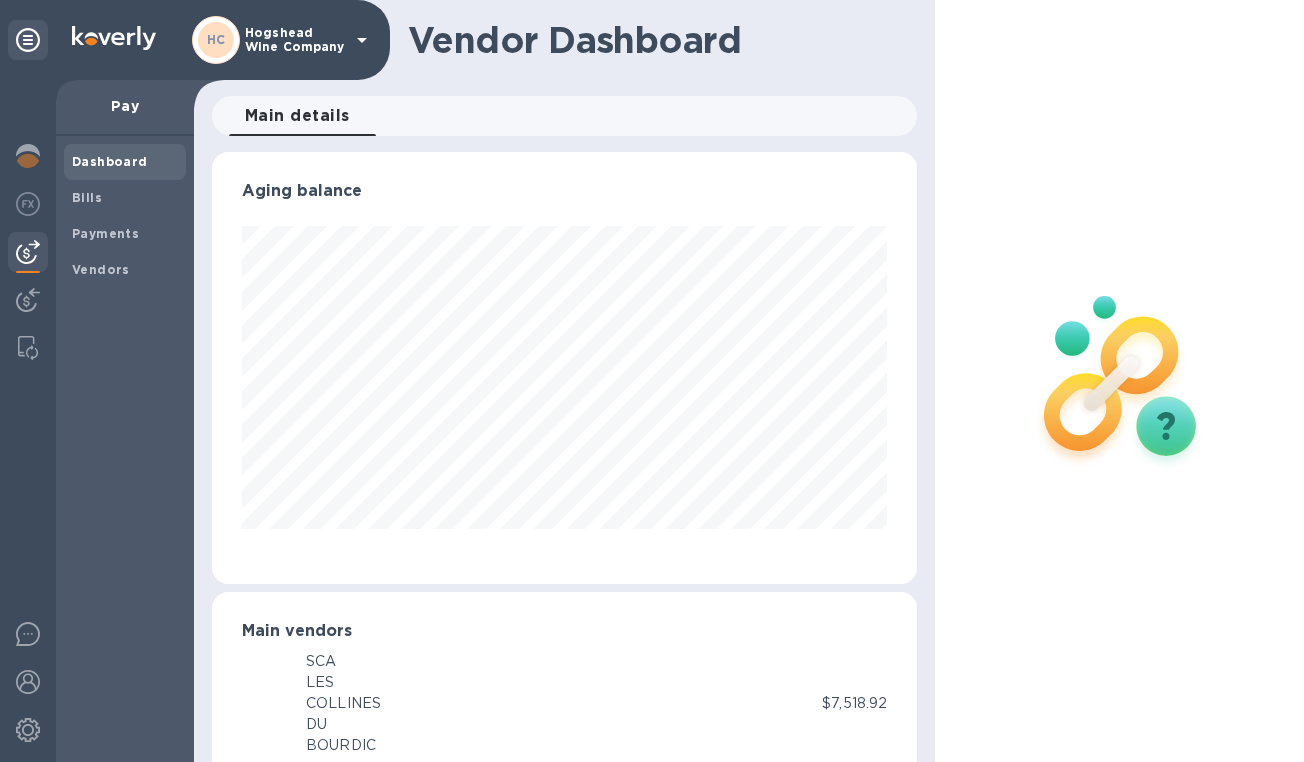 scroll, scrollTop: 999568, scrollLeft: 999303, axis: both 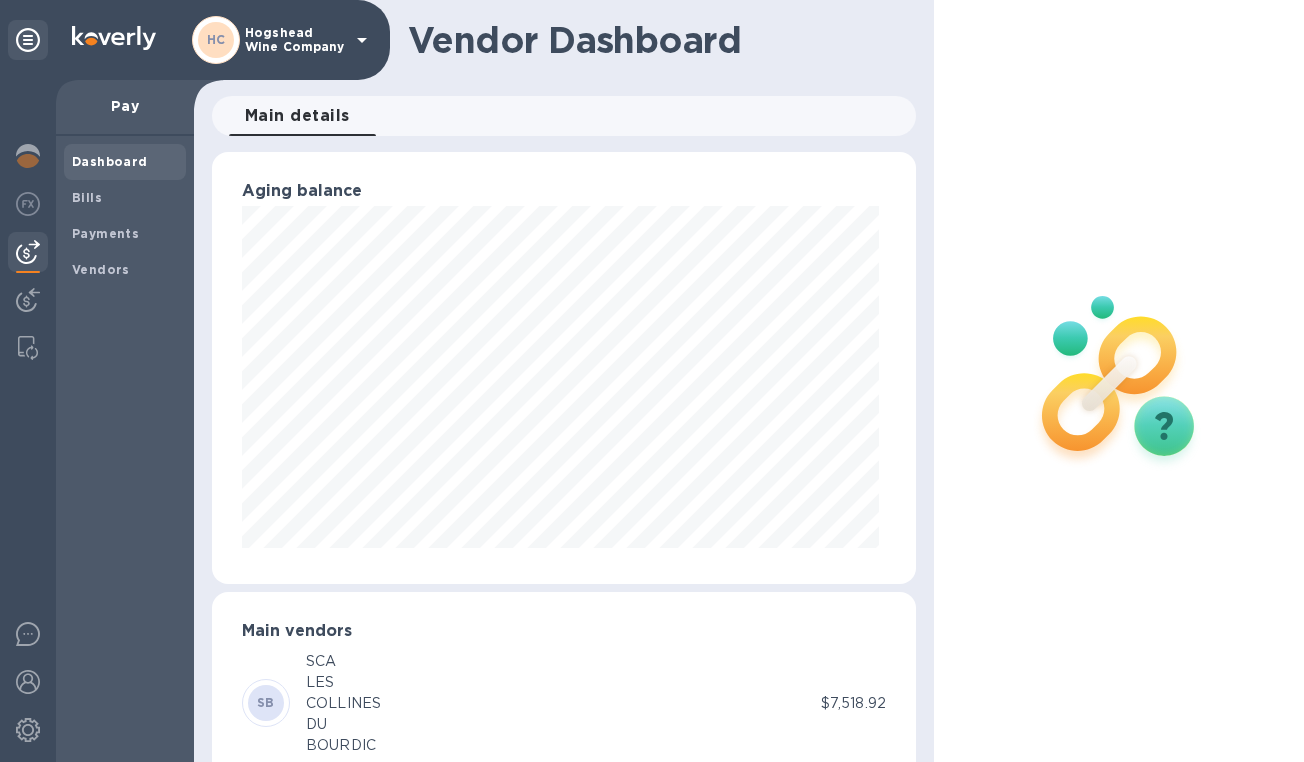 click on "Aging balance Main vendors SB SCA LES COLLINES DU BOURDIC $7,518.92 [PERSON_NAME]/[PERSON_NAME] Selections $6,596.38 DP DOMAINE LE PORTAIL $6,274.73" at bounding box center (564, 457) 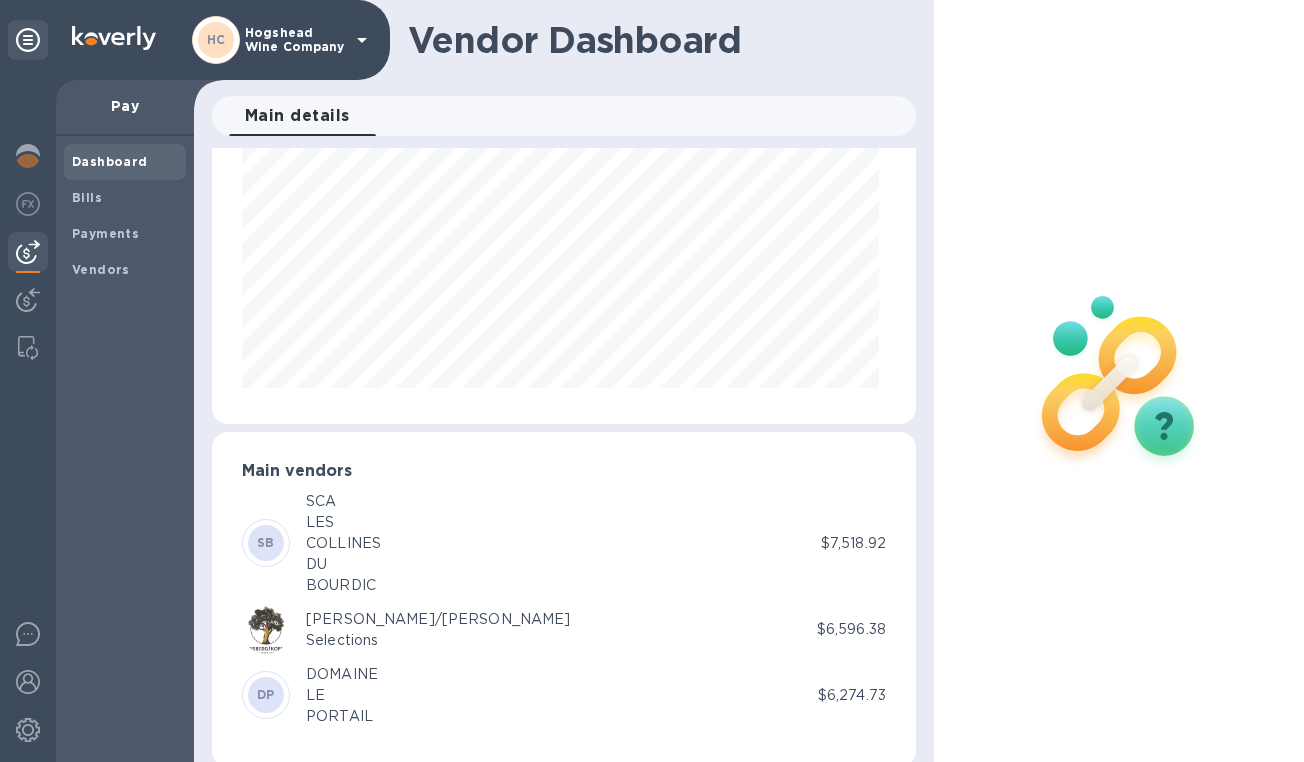 scroll, scrollTop: 184, scrollLeft: 0, axis: vertical 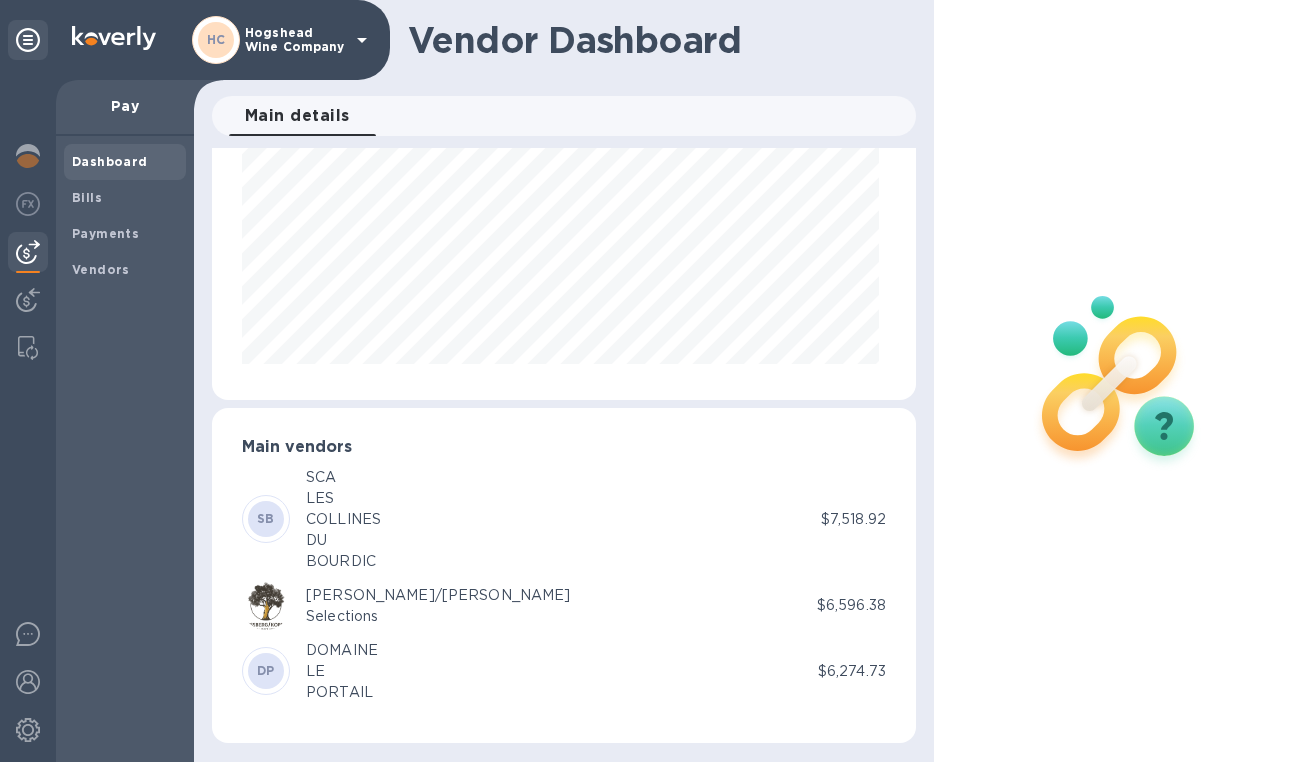 click on "DP DOMAINE LE PORTAIL" at bounding box center [530, 671] 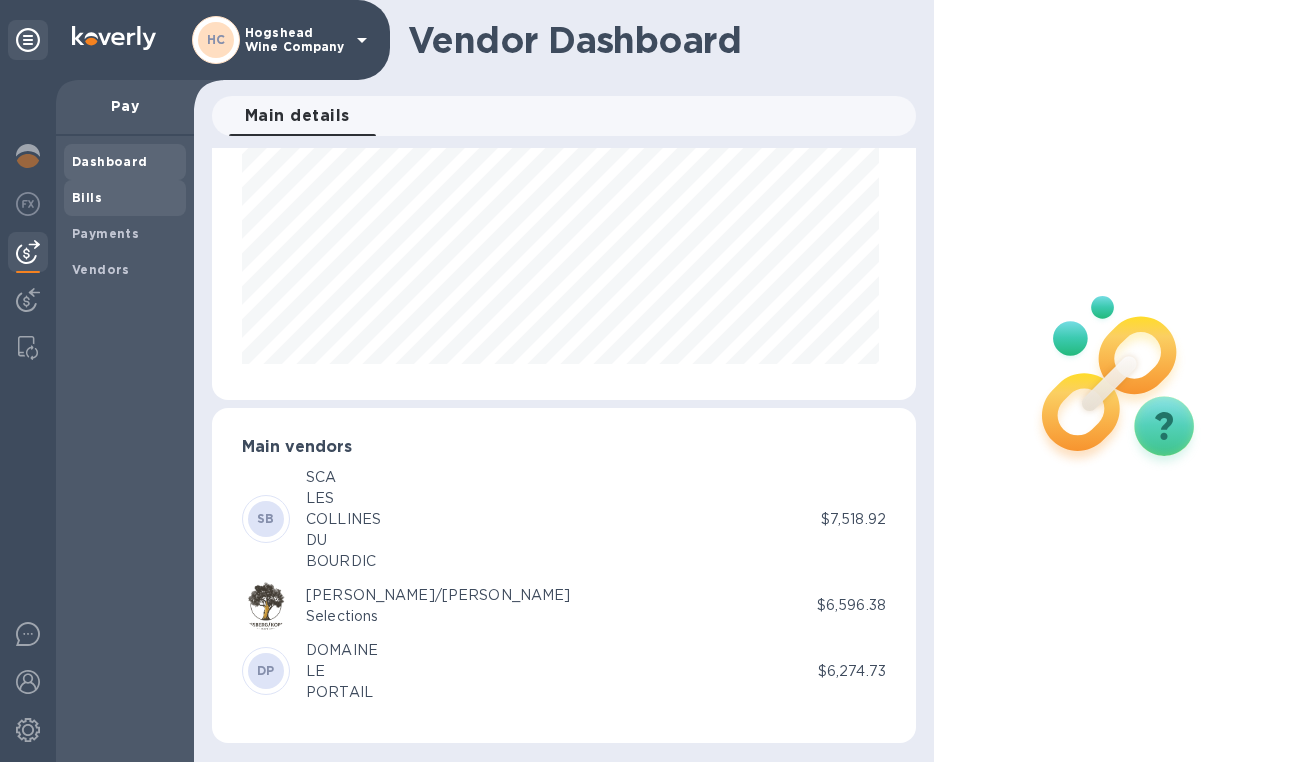 click on "Bills" at bounding box center [87, 197] 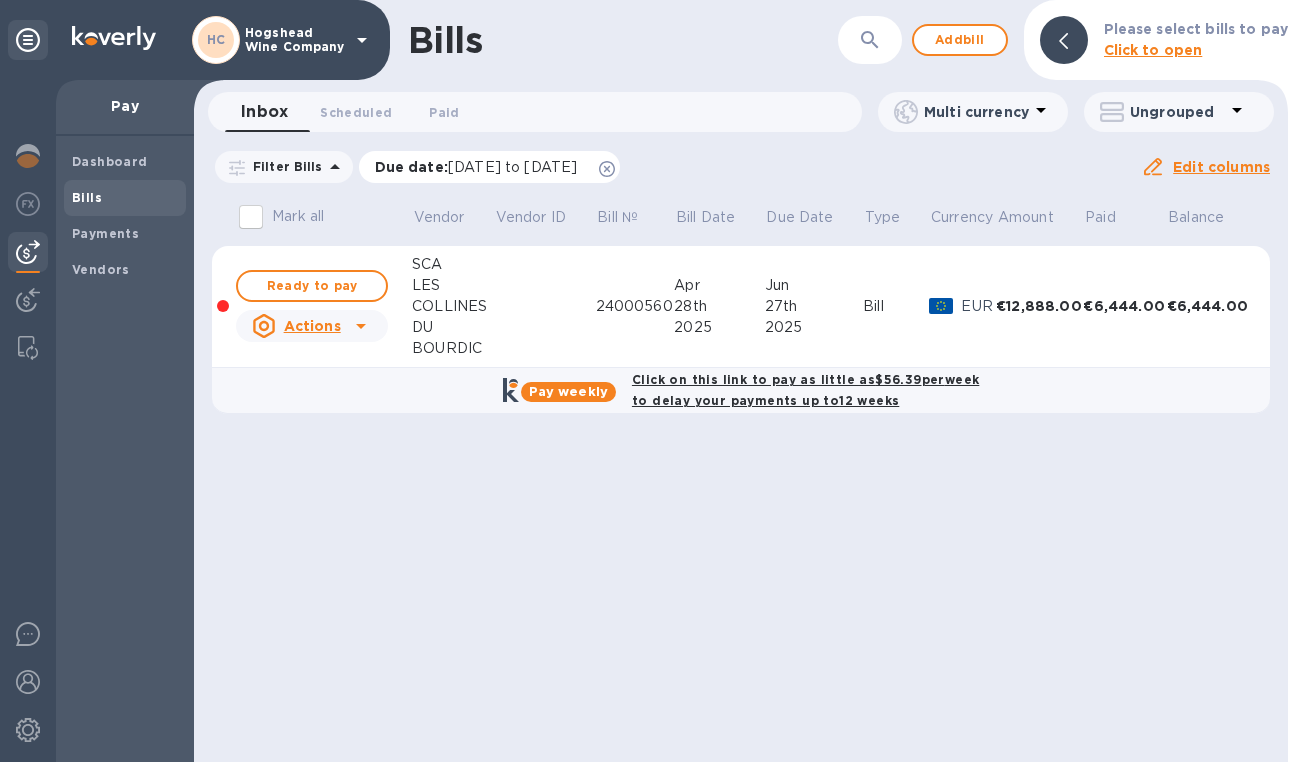 click on "[DATE] to [DATE]" at bounding box center (512, 167) 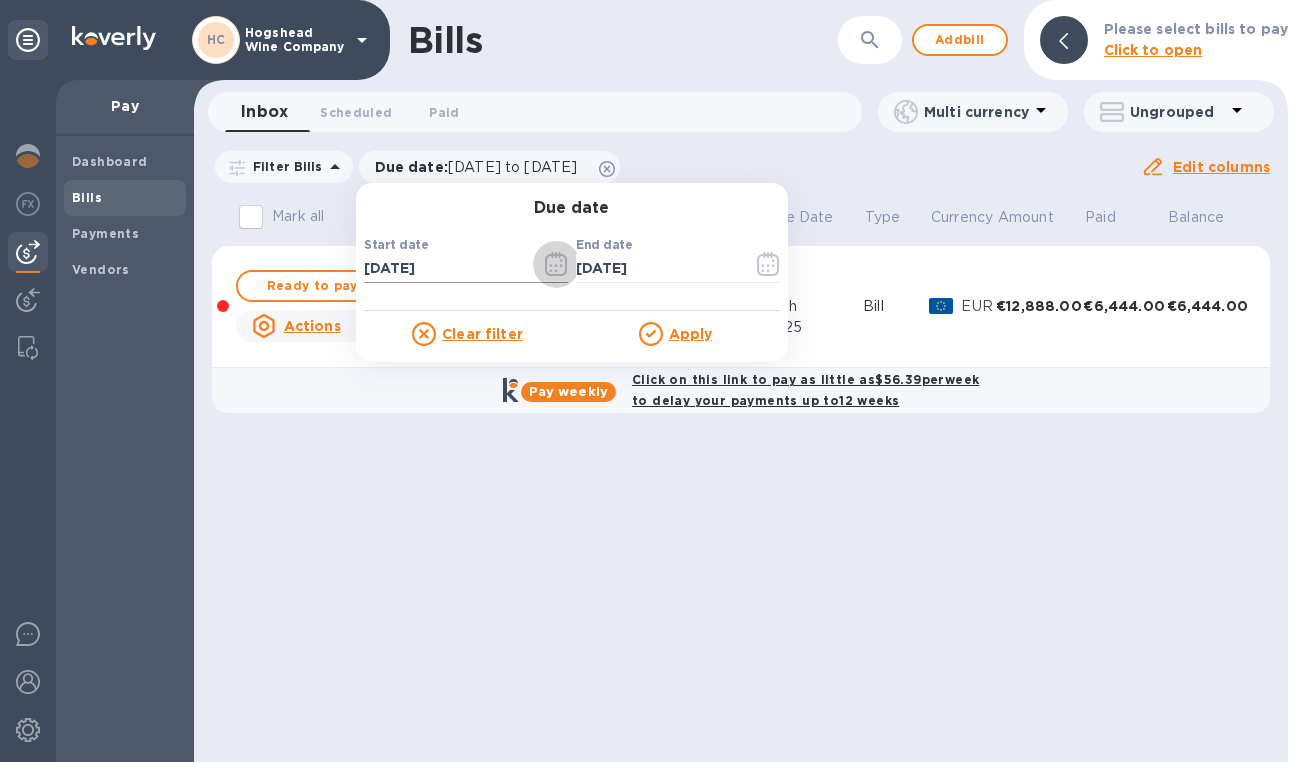 click 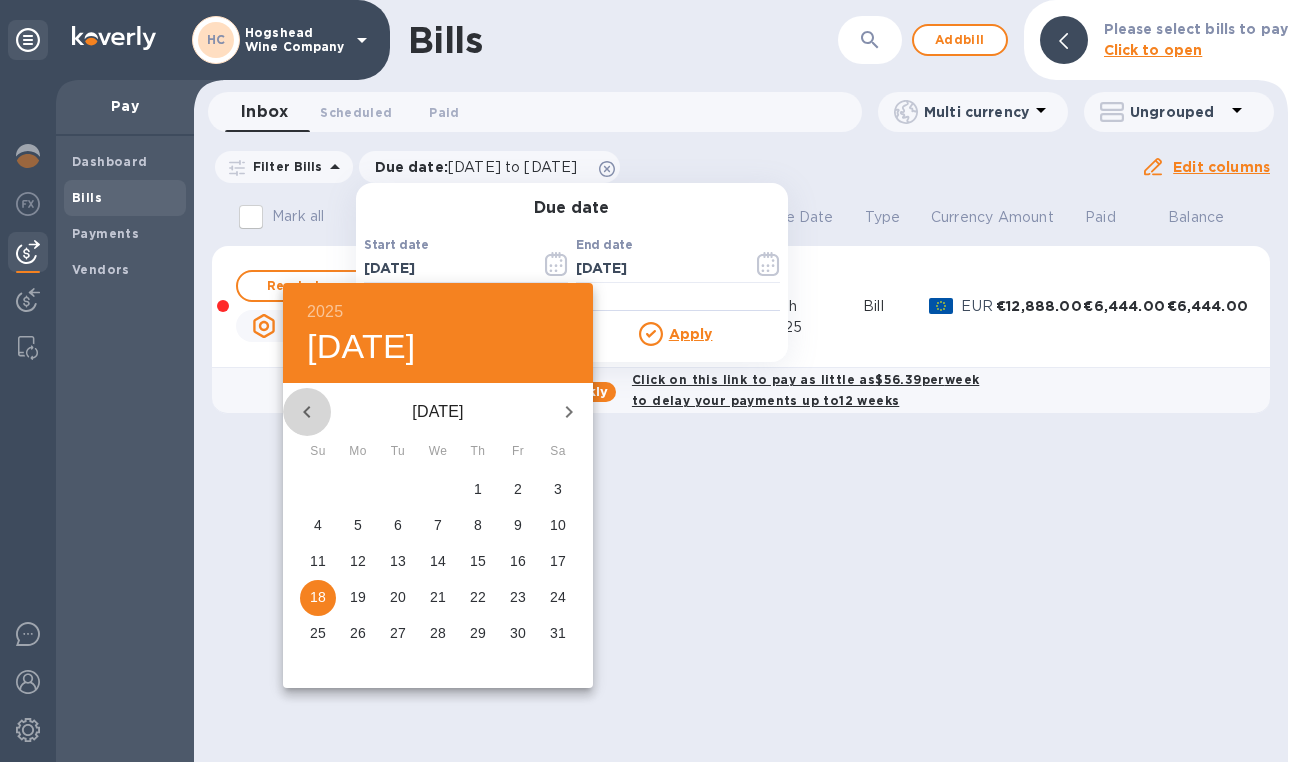 click 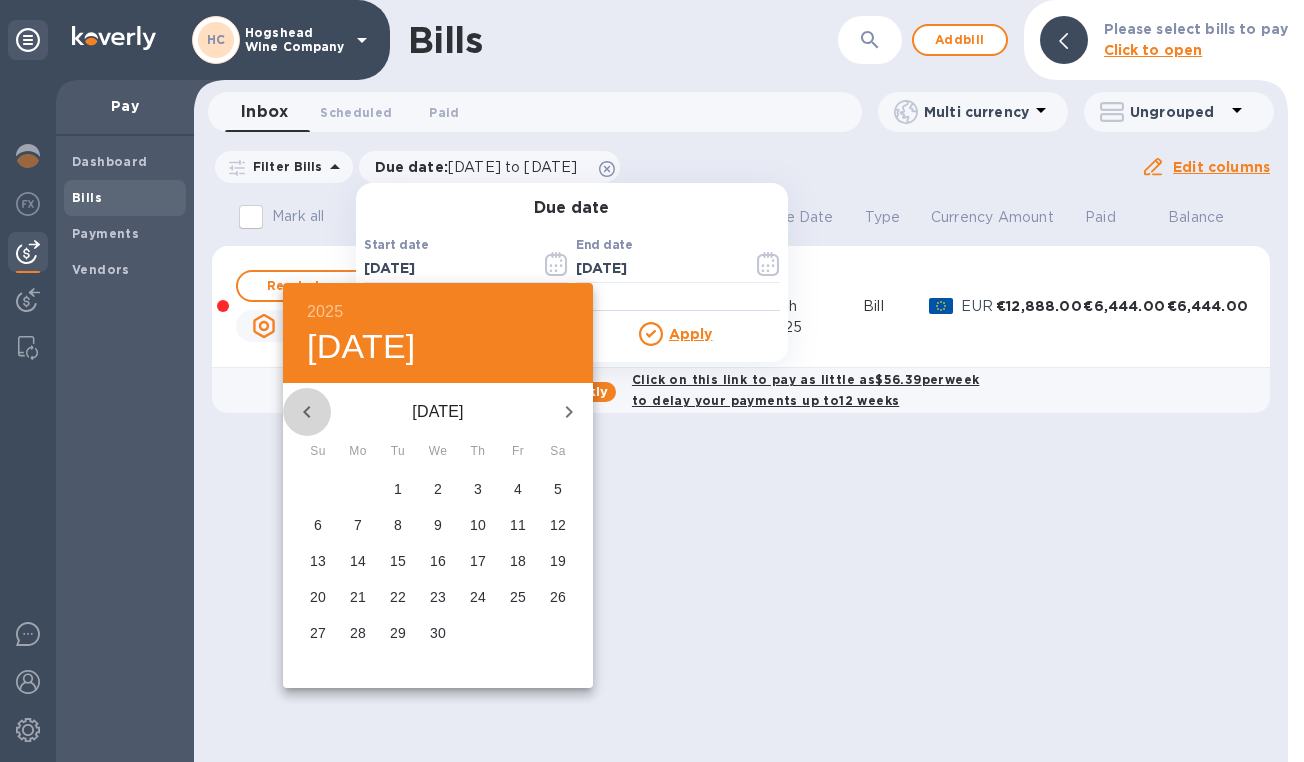 click 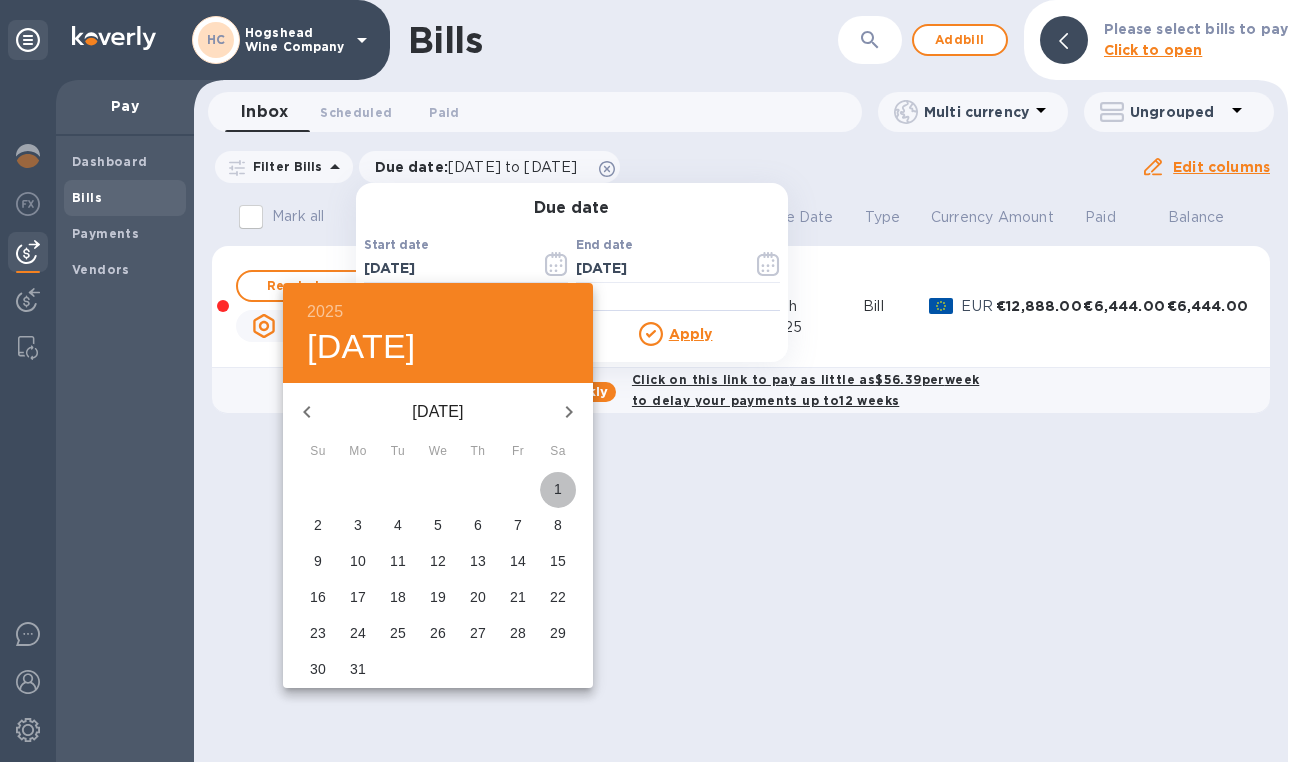 click on "1" at bounding box center (558, 489) 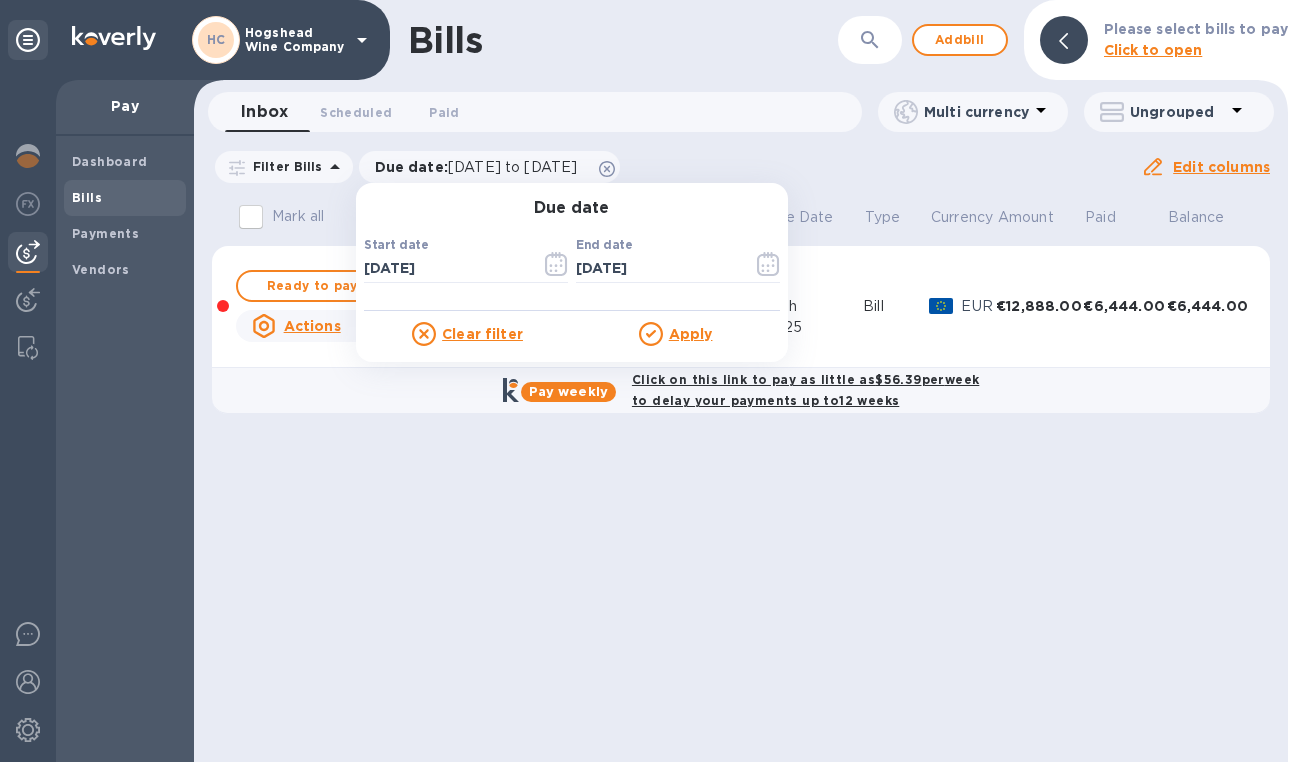 click on "Clear filter Apply" at bounding box center (572, 328) 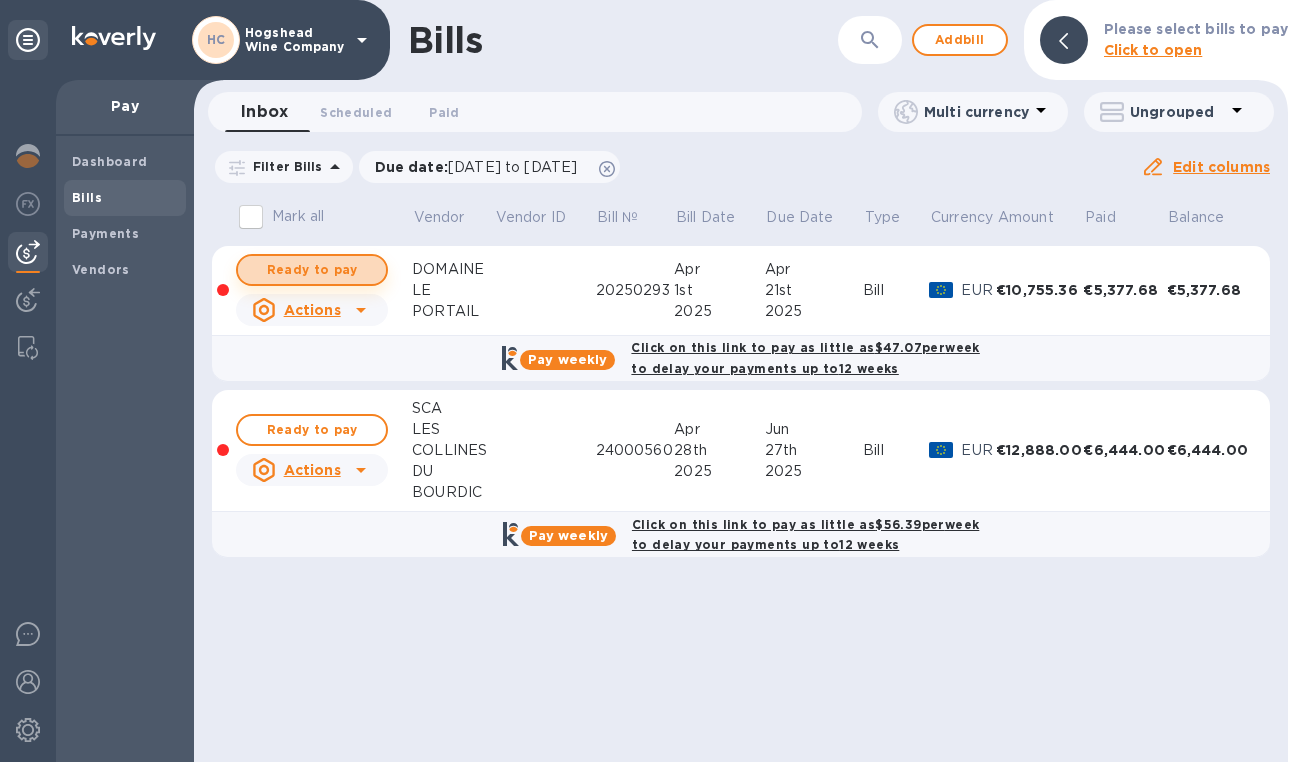 click on "Ready to pay" at bounding box center [312, 270] 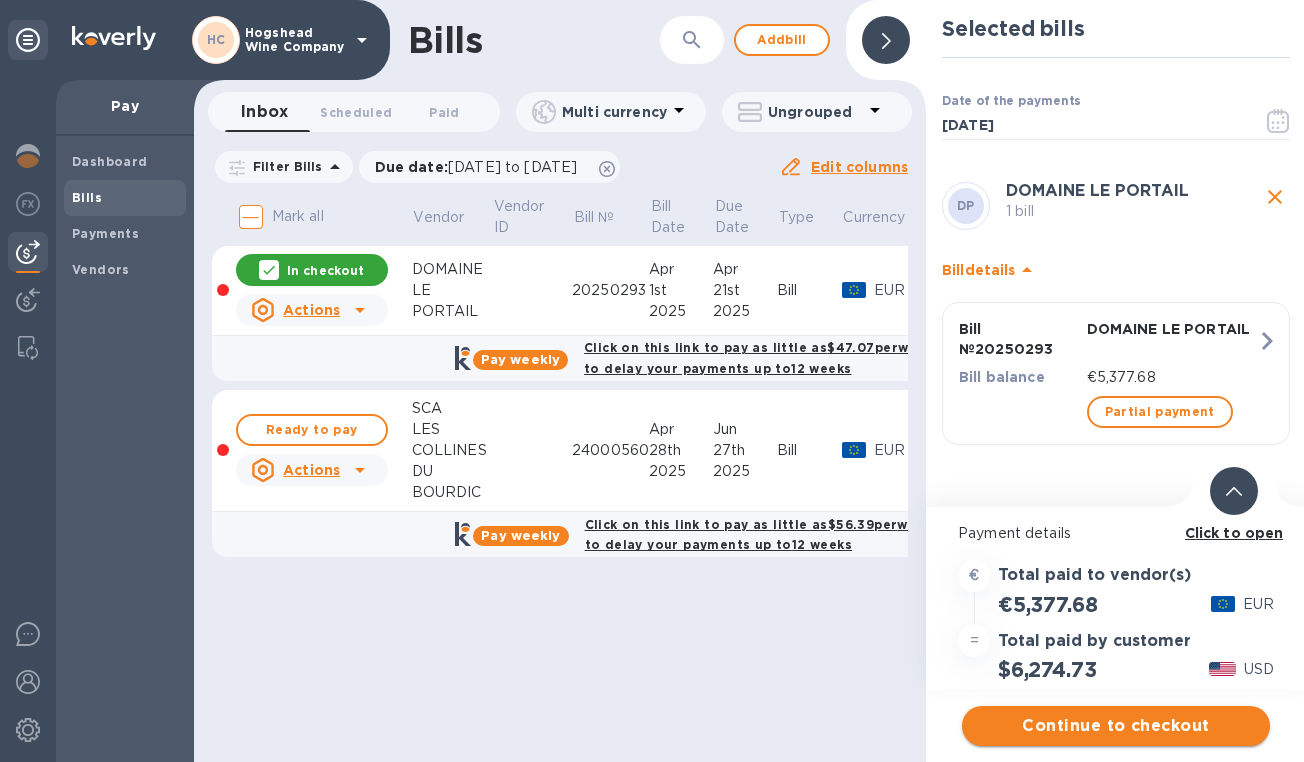 click on "Continue to checkout" at bounding box center (1116, 726) 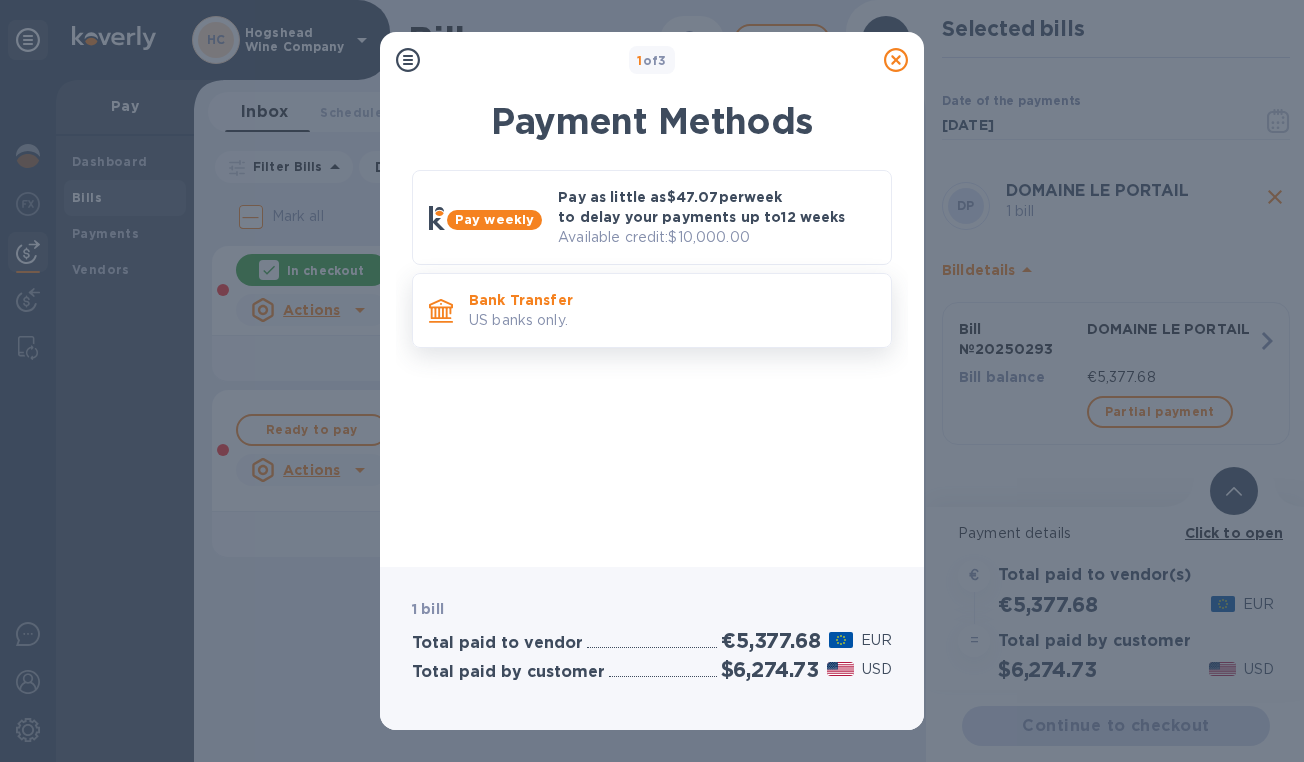 click on "Bank Transfer" at bounding box center (672, 300) 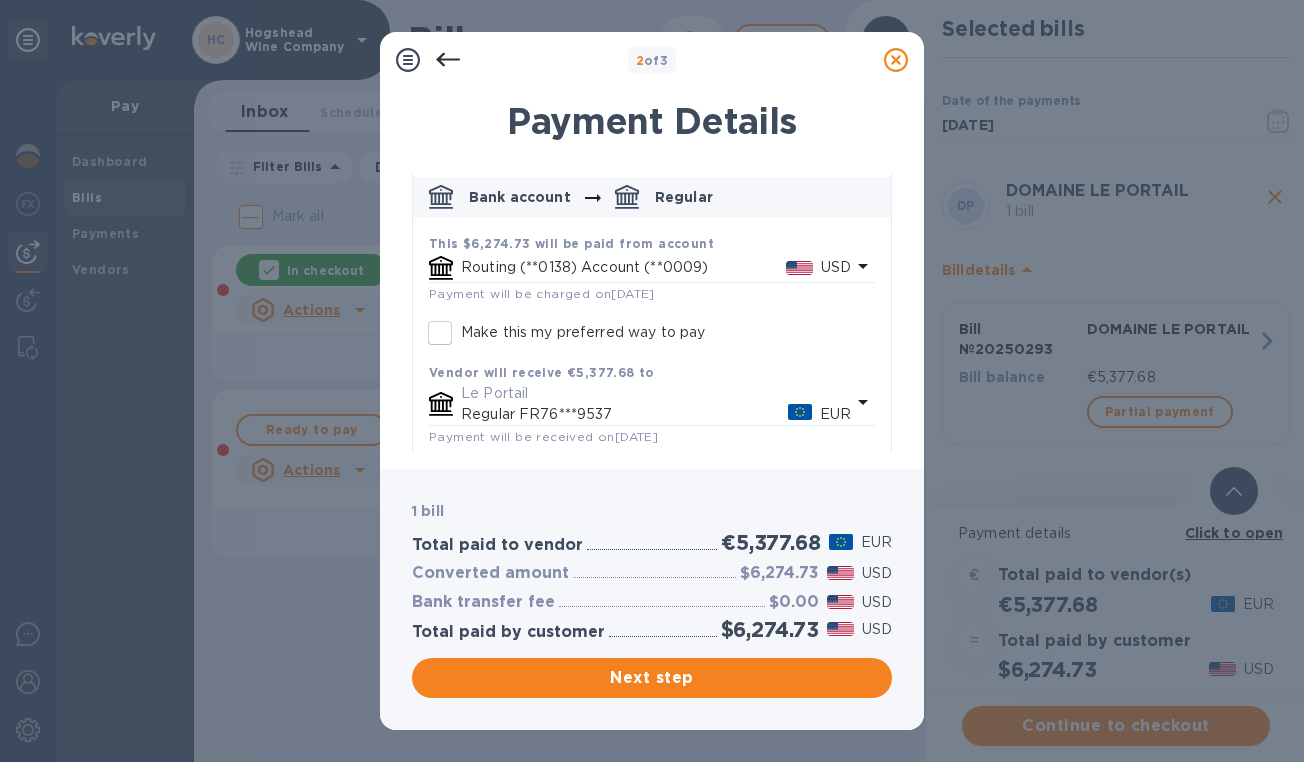 scroll, scrollTop: 188, scrollLeft: 0, axis: vertical 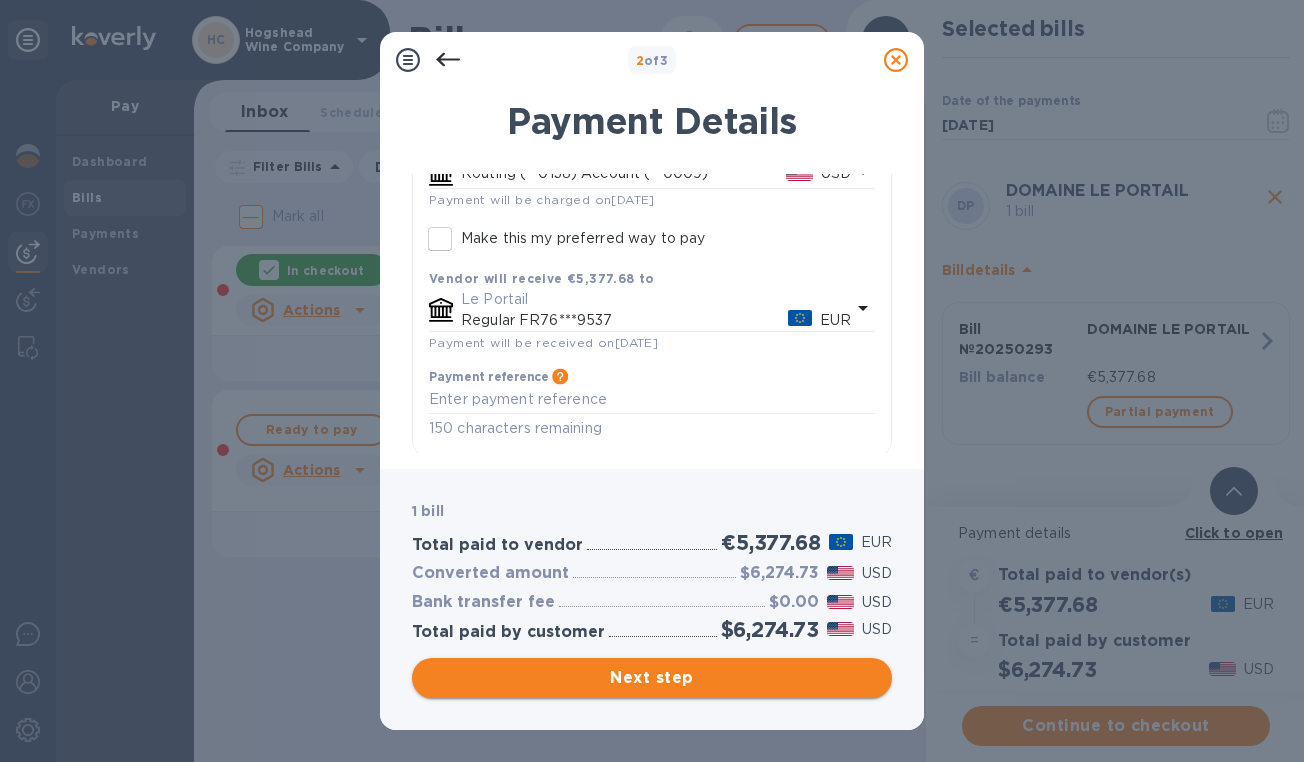 click on "Next step" at bounding box center [652, 678] 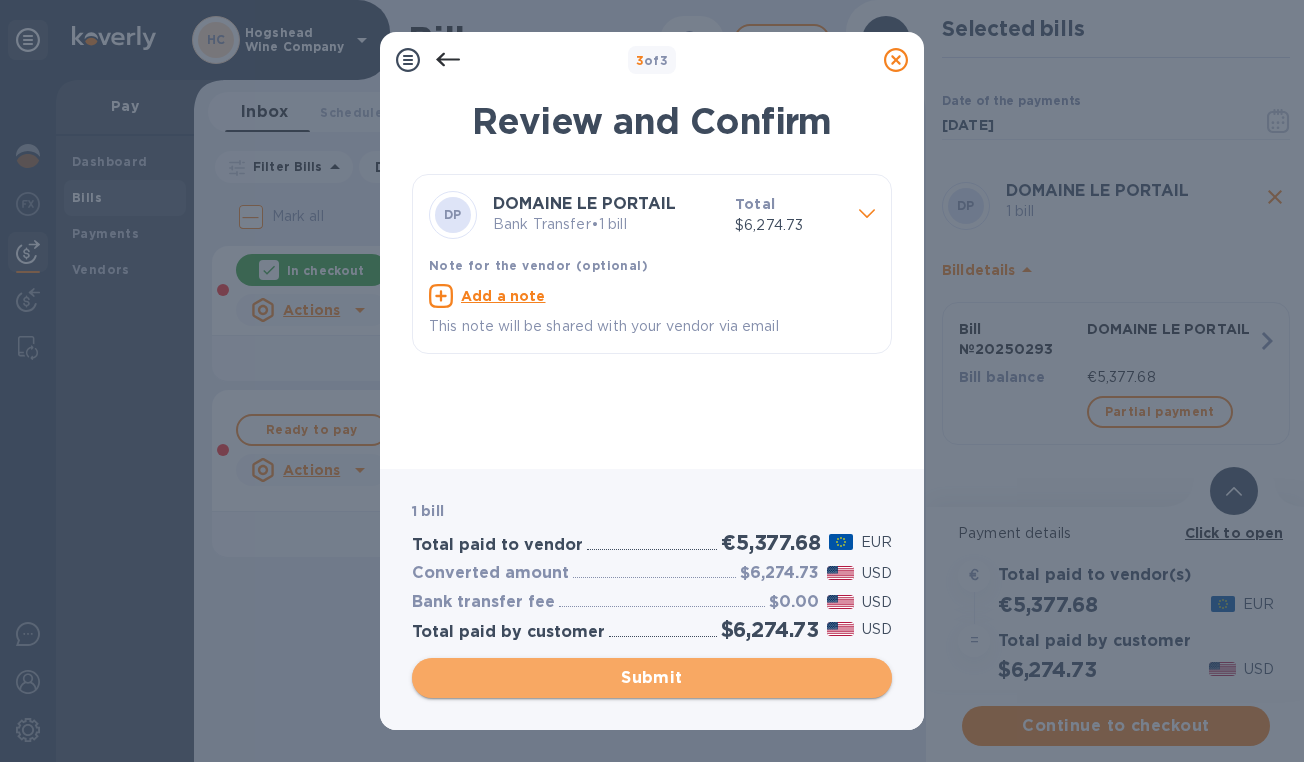click on "Submit" at bounding box center [652, 678] 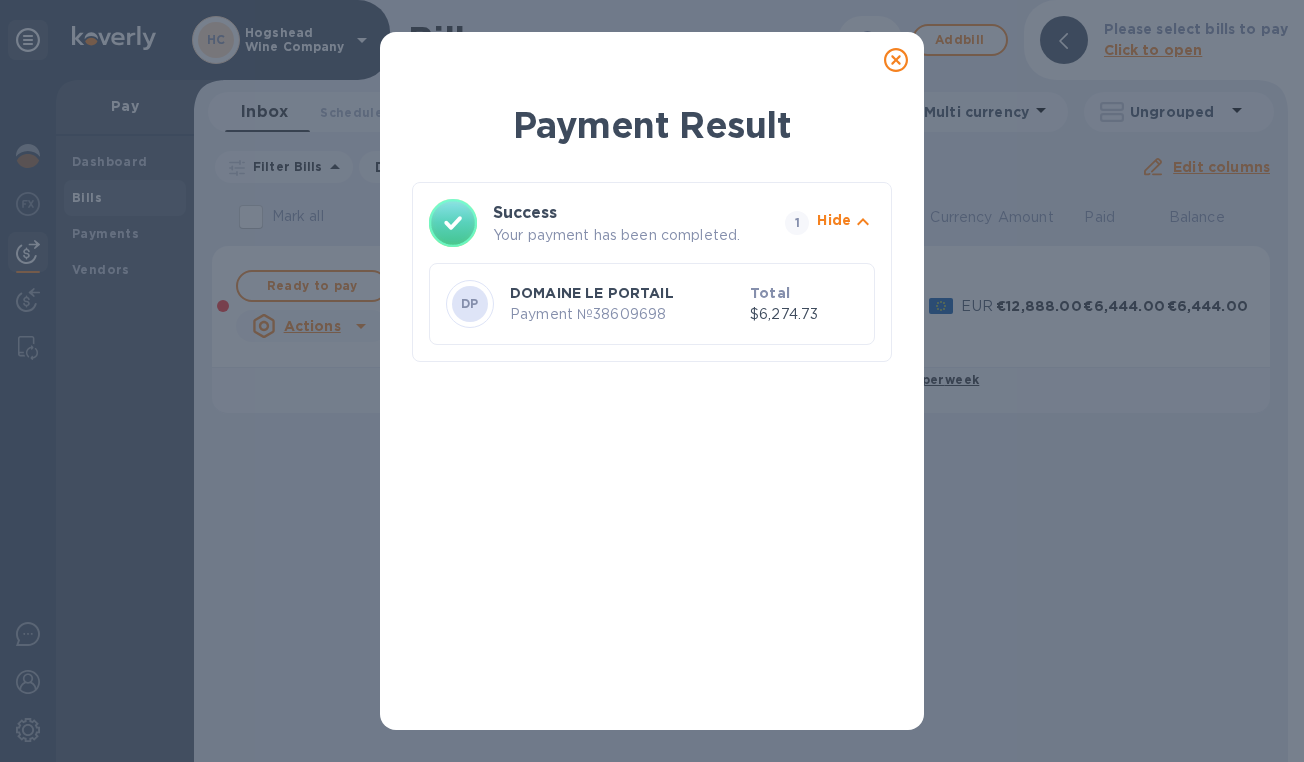 click 